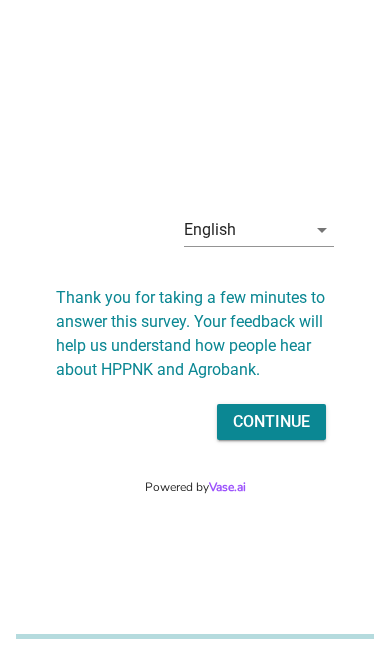 scroll, scrollTop: 0, scrollLeft: 0, axis: both 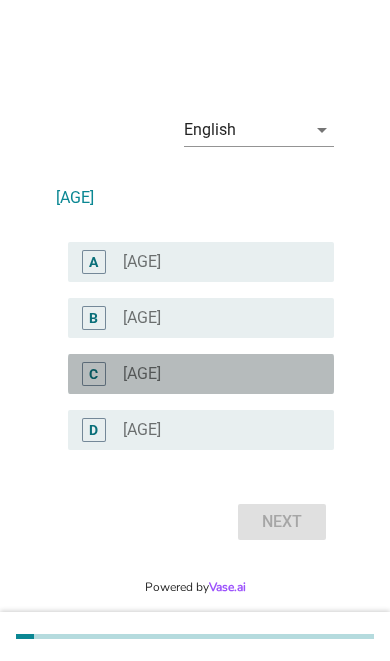 click on "C" at bounding box center [94, 374] 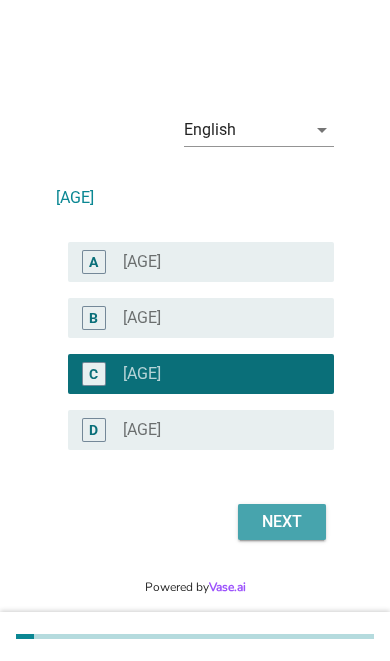click on "Next" at bounding box center [282, 522] 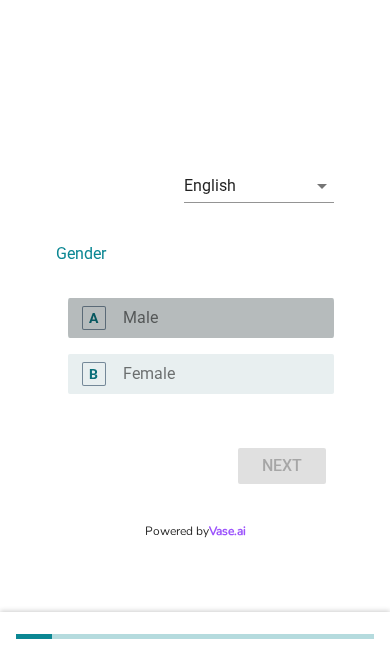 click on "radio_button_unchecked Male" at bounding box center (212, 318) 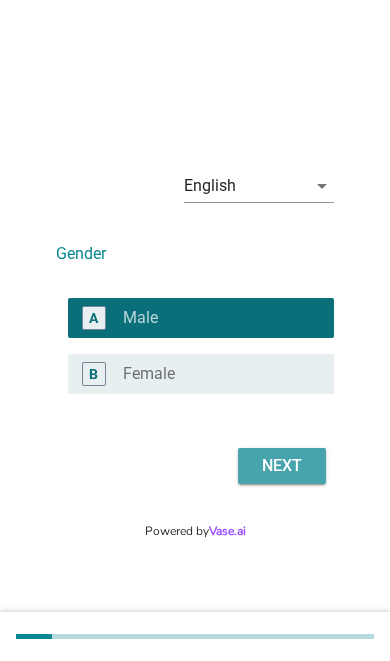click on "Next" at bounding box center (282, 466) 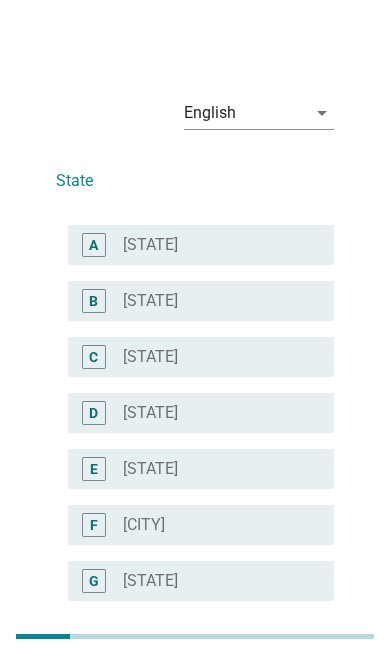 click on "radio_button_unchecked Sabah" at bounding box center (212, 245) 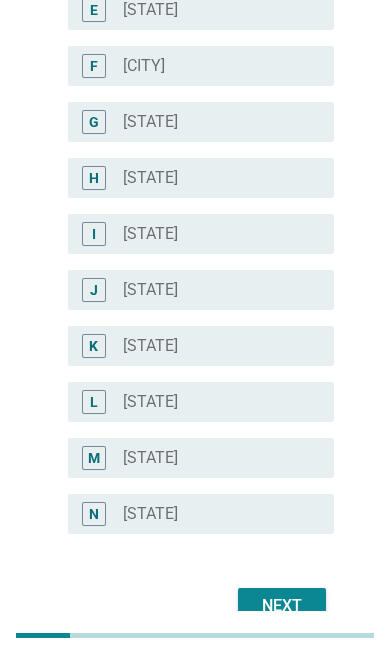 scroll, scrollTop: 458, scrollLeft: 0, axis: vertical 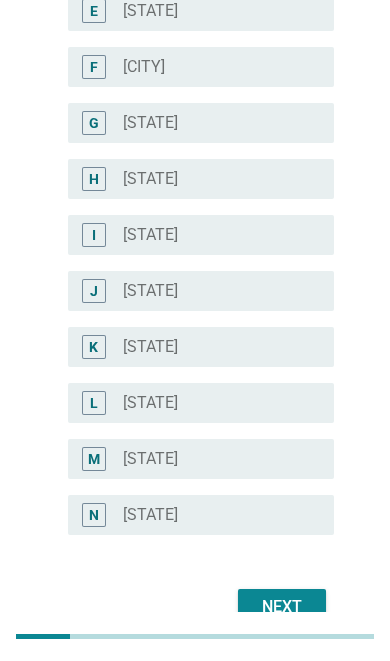 click on "Next" at bounding box center [282, 607] 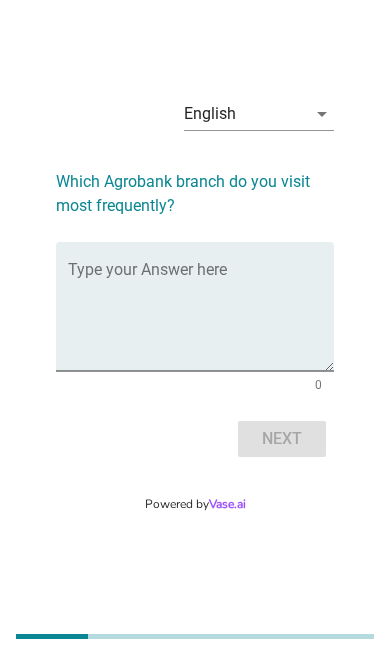 scroll, scrollTop: 49, scrollLeft: 0, axis: vertical 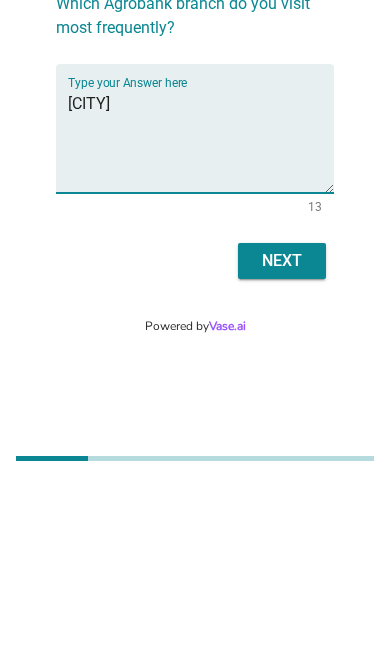 type on "[CITY]" 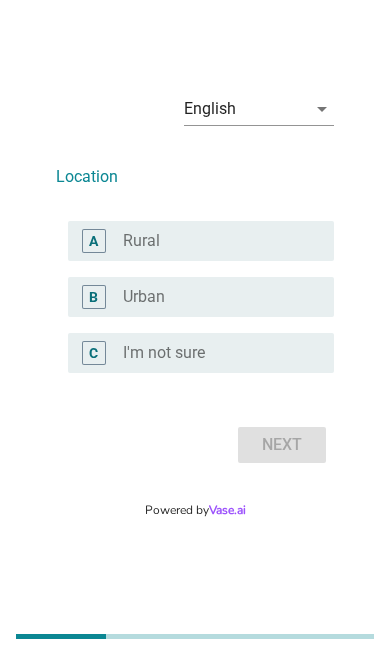 scroll, scrollTop: 0, scrollLeft: 0, axis: both 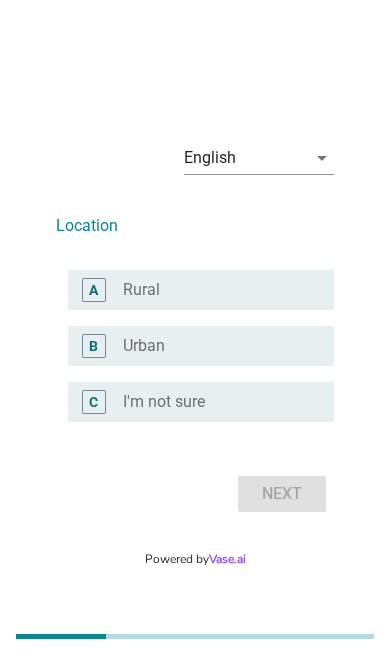 click on "radio_button_unchecked Rural" at bounding box center [212, 290] 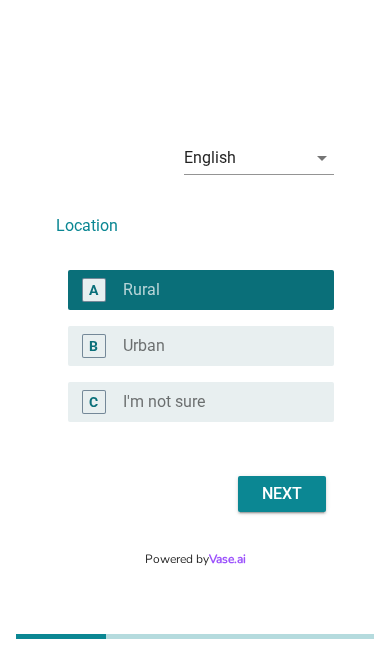 click on "Next" at bounding box center (282, 494) 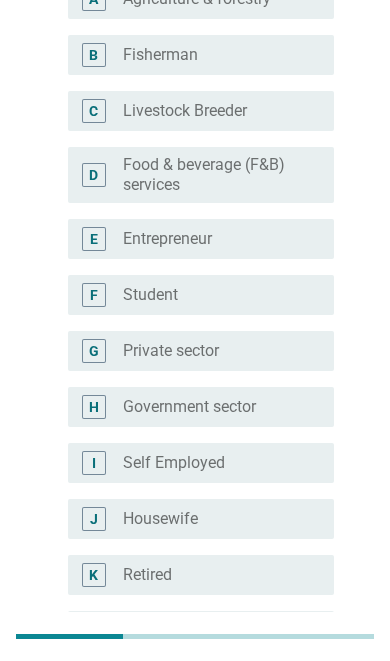 scroll, scrollTop: 246, scrollLeft: 0, axis: vertical 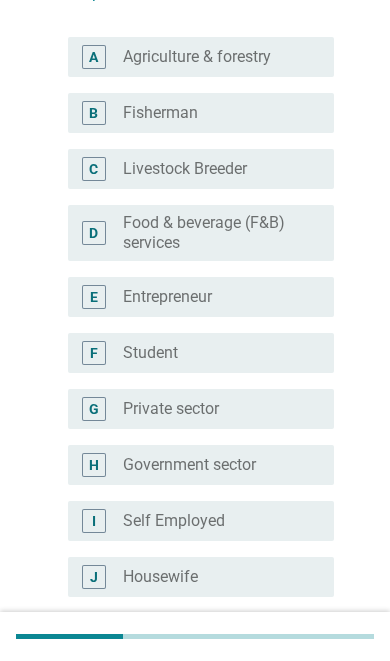 click on "radio_button_unchecked Private sector" at bounding box center [212, 409] 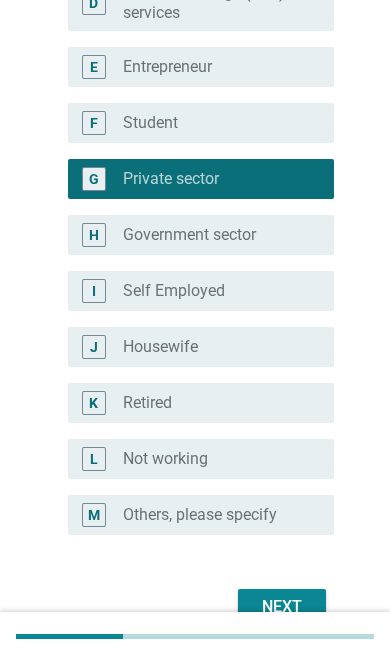 click on "Next" at bounding box center (282, 607) 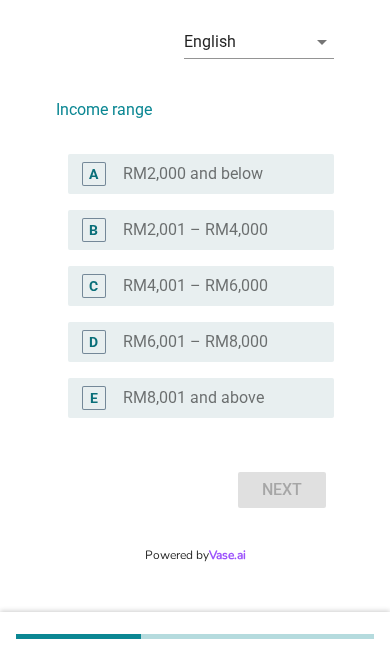 scroll, scrollTop: 49, scrollLeft: 0, axis: vertical 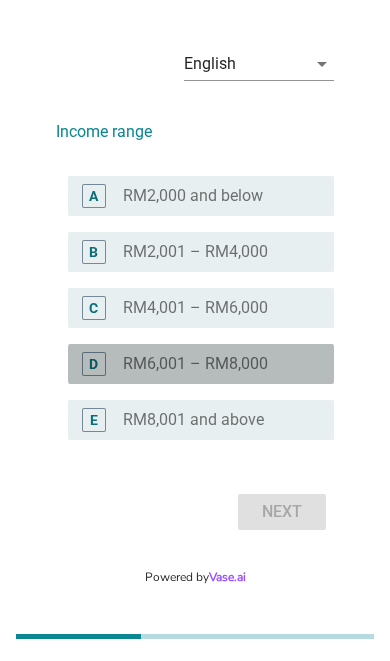 click on "RM6,001 – RM8,000" at bounding box center [195, 364] 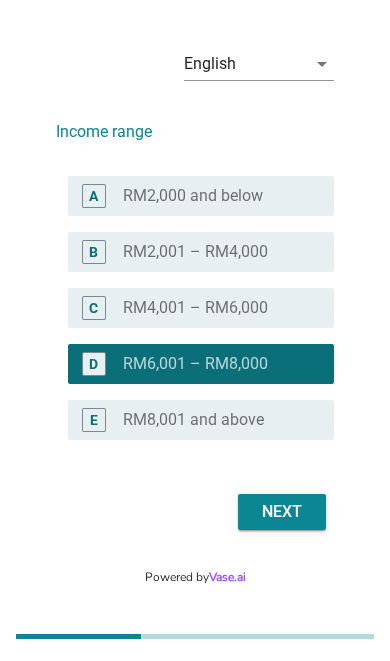 click on "Next" at bounding box center [282, 512] 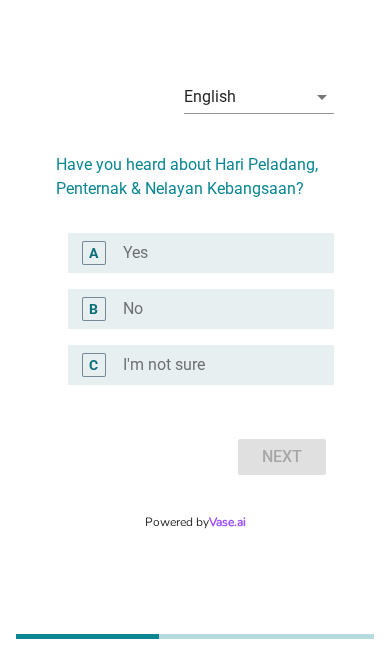 scroll, scrollTop: 0, scrollLeft: 0, axis: both 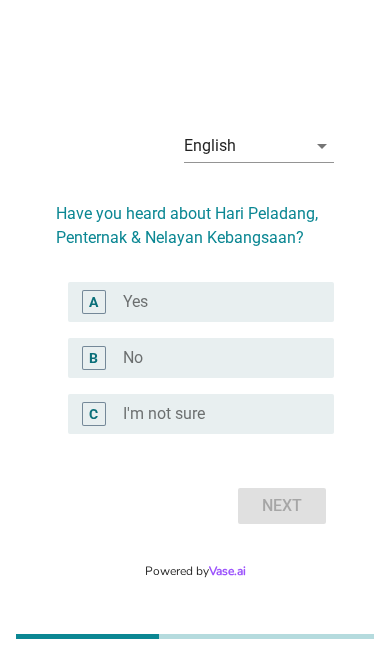 click on "radio_button_unchecked Yes" at bounding box center (212, 302) 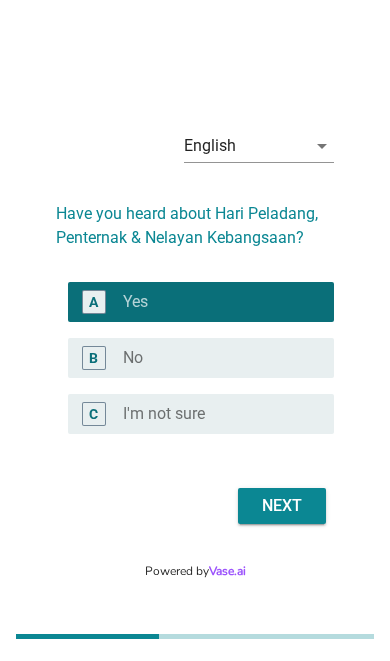 click on "Next" at bounding box center [282, 506] 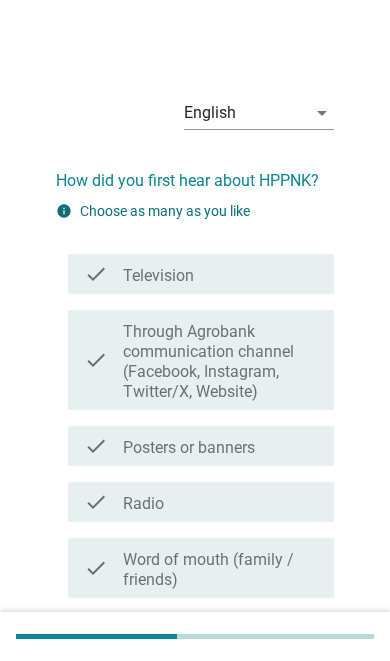 click on "Through Agrobank communication channel (Facebook, Instagram, Twitter/X, Website)" at bounding box center [220, 362] 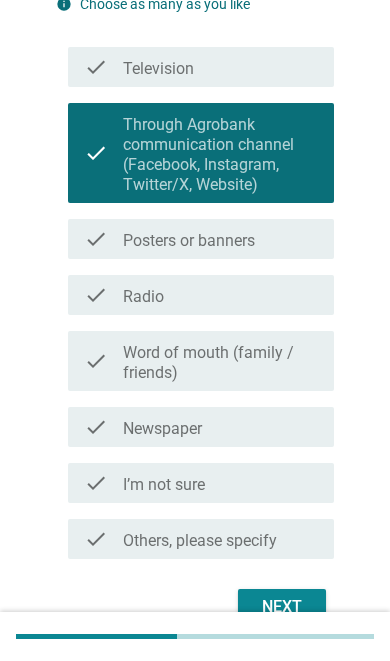 click on "Next" at bounding box center [282, 607] 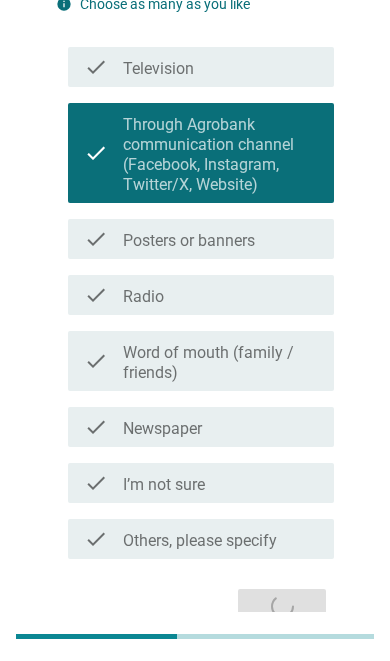 scroll, scrollTop: 33, scrollLeft: 0, axis: vertical 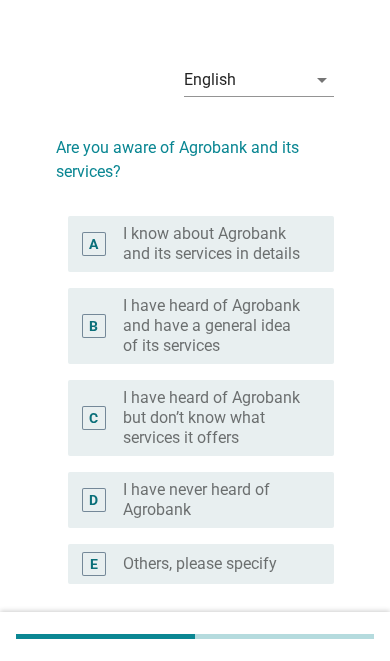 click on "I know about Agrobank and its services in details" at bounding box center (212, 244) 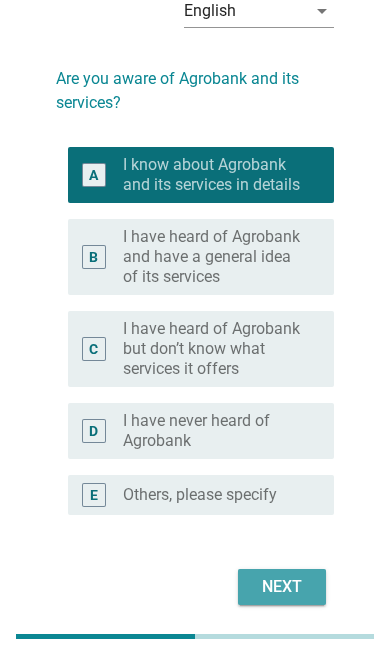 click on "Next" at bounding box center [282, 587] 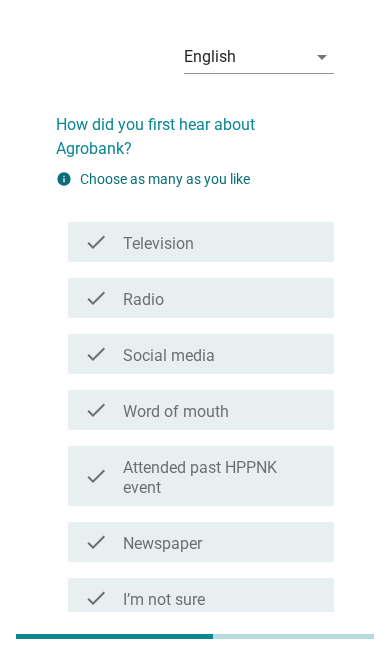 scroll, scrollTop: 56, scrollLeft: 0, axis: vertical 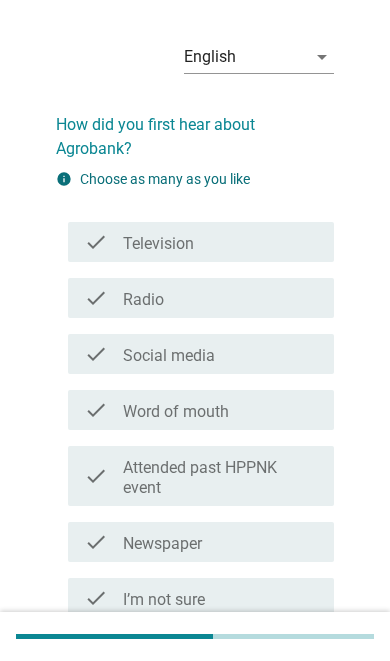 click on "check_box_outline_blank I’m not sure" at bounding box center [220, 598] 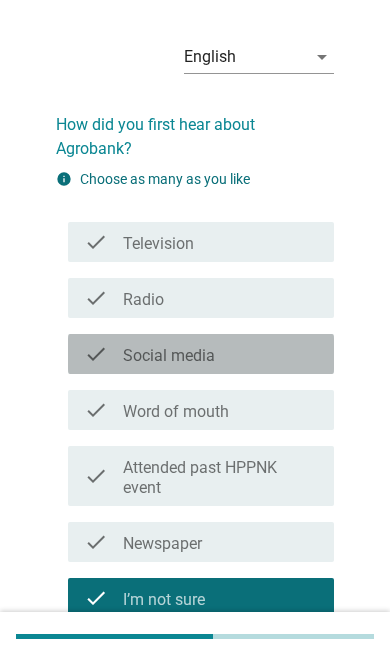 click on "check_box_outline_blank Social media" at bounding box center [220, 354] 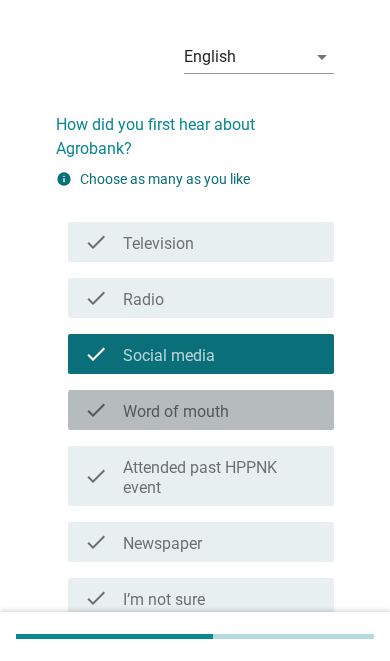 click on "check_box_outline_blank Word of mouth" at bounding box center [220, 410] 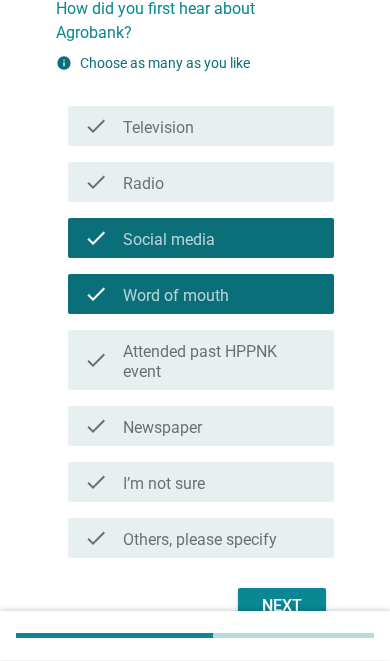 scroll, scrollTop: 171, scrollLeft: 0, axis: vertical 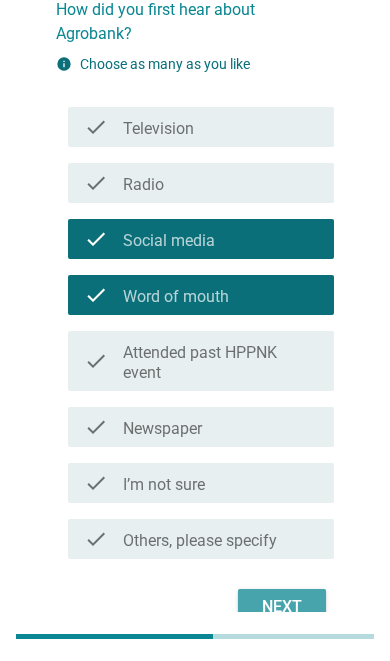 click on "Next" at bounding box center [282, 607] 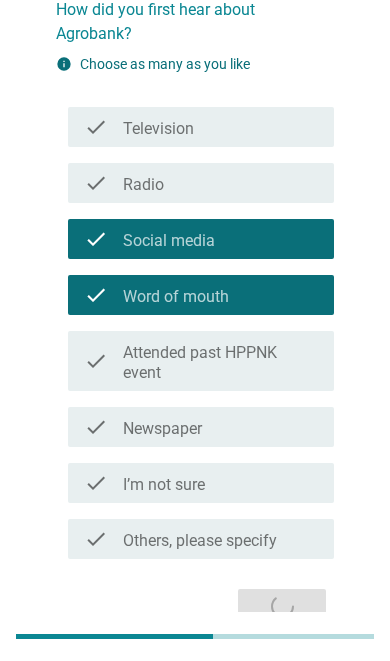 scroll, scrollTop: 49, scrollLeft: 0, axis: vertical 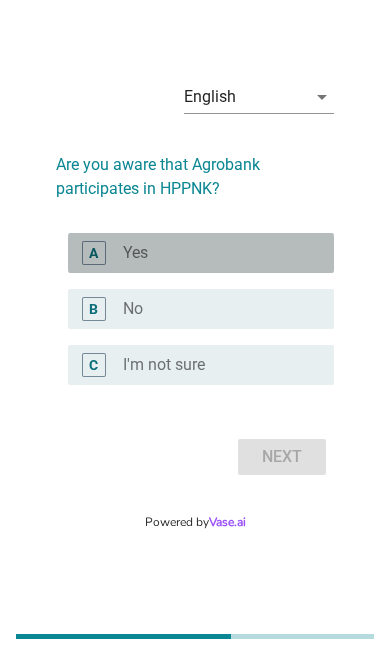 click on "radio_button_unchecked Yes" at bounding box center (212, 253) 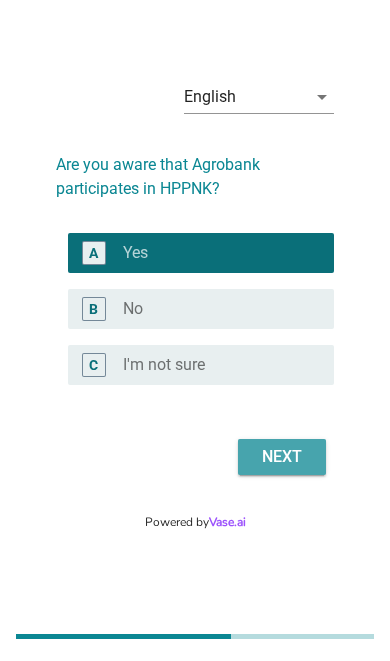 click on "Next" at bounding box center [282, 457] 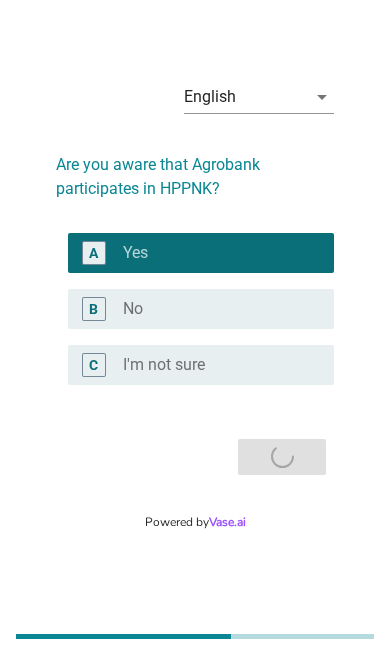 scroll, scrollTop: 0, scrollLeft: 0, axis: both 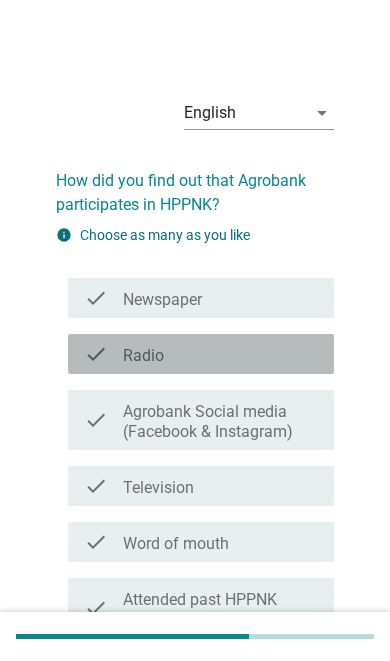 click on "Agrobank Social media (Facebook & Instagram)" at bounding box center (220, 422) 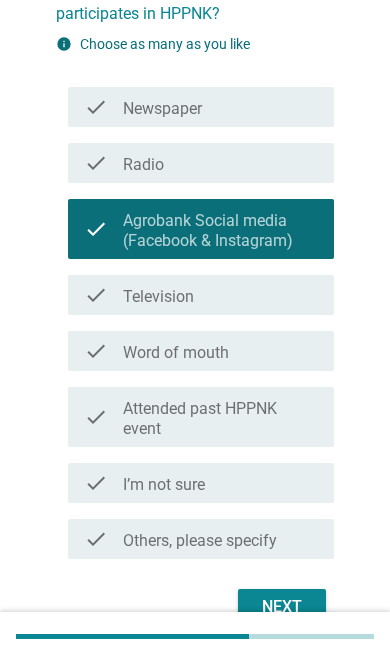 scroll, scrollTop: 191, scrollLeft: 0, axis: vertical 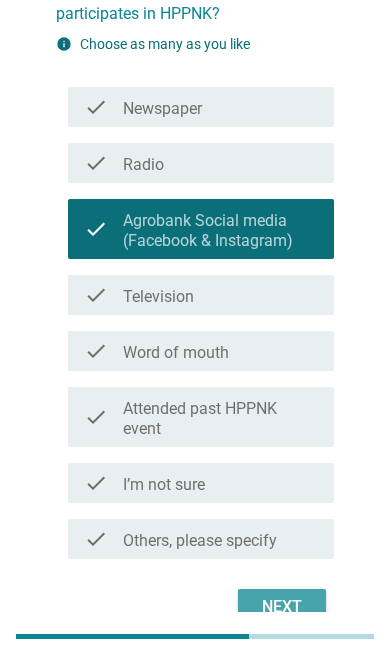 click on "Next" at bounding box center [282, 607] 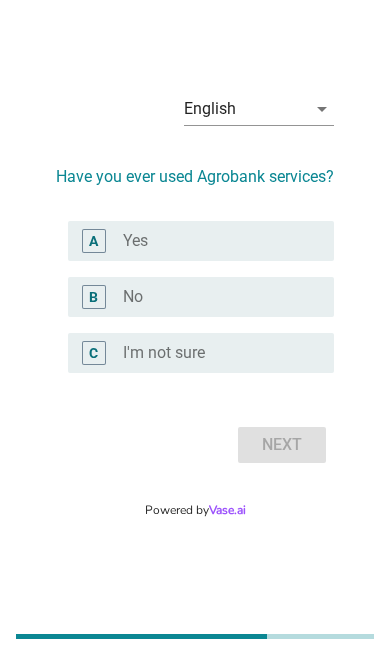 scroll, scrollTop: 49, scrollLeft: 0, axis: vertical 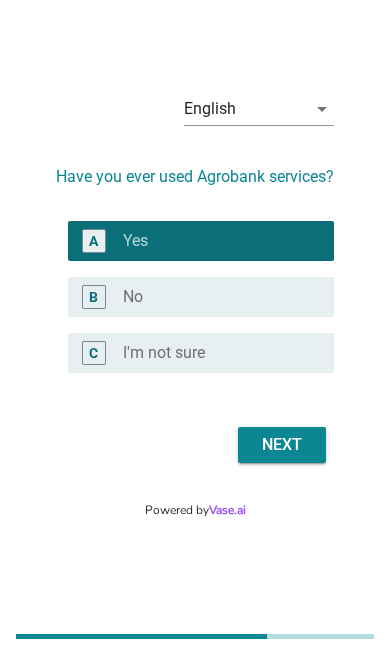 click on "Next" at bounding box center [282, 445] 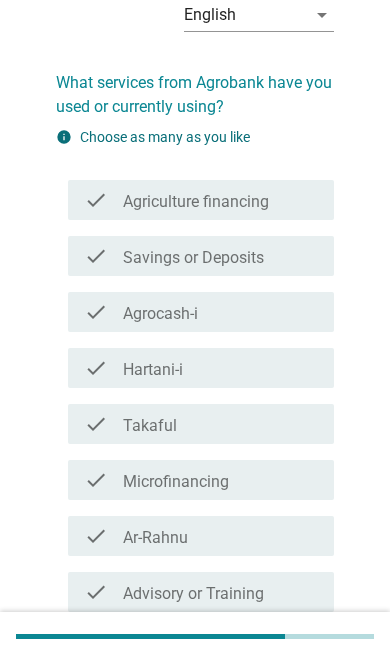 scroll, scrollTop: 98, scrollLeft: 0, axis: vertical 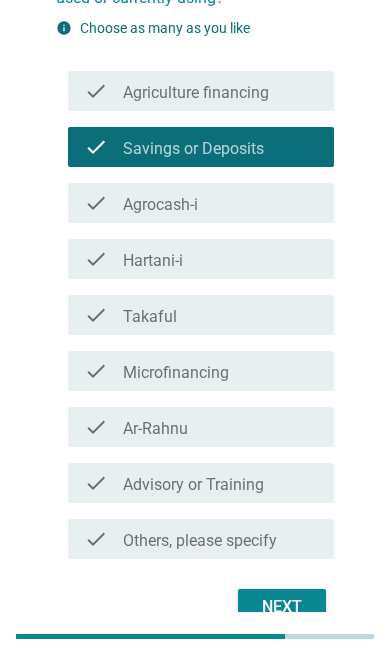 click on "Next" at bounding box center [282, 607] 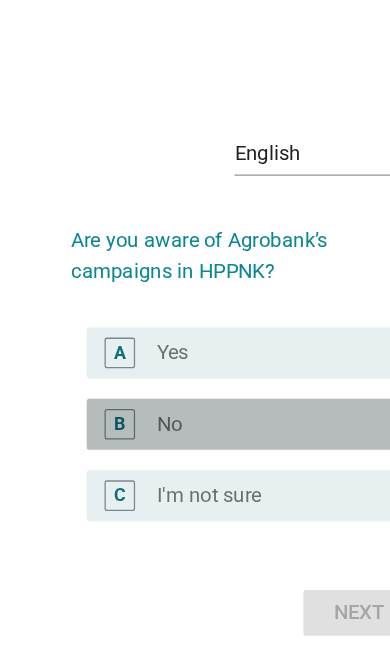 scroll, scrollTop: 0, scrollLeft: 0, axis: both 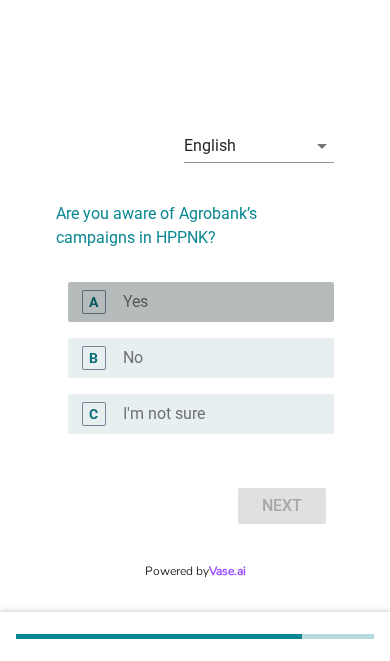 click on "radio_button_unchecked Yes" at bounding box center (212, 302) 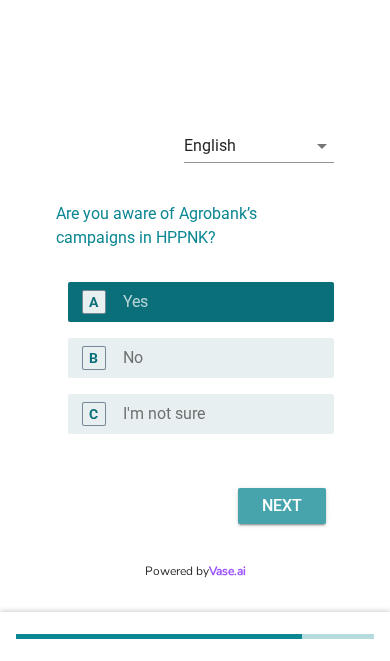 click on "Next" at bounding box center (282, 506) 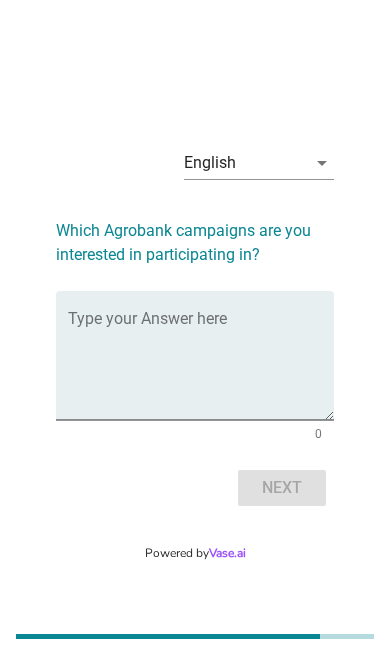 click at bounding box center [201, 367] 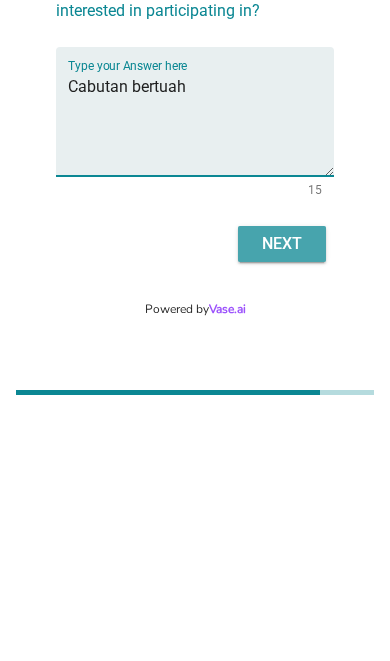 type on "Cabutan bertuah" 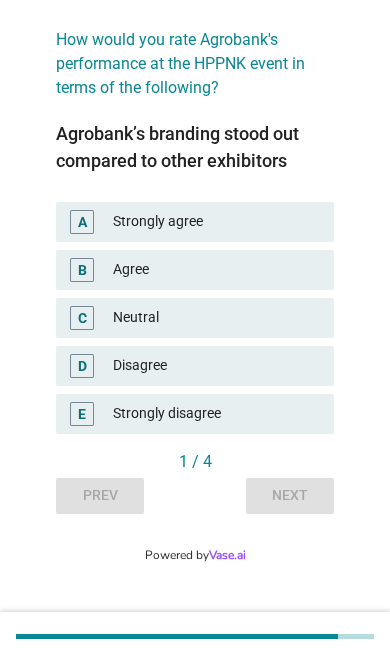 scroll, scrollTop: 0, scrollLeft: 0, axis: both 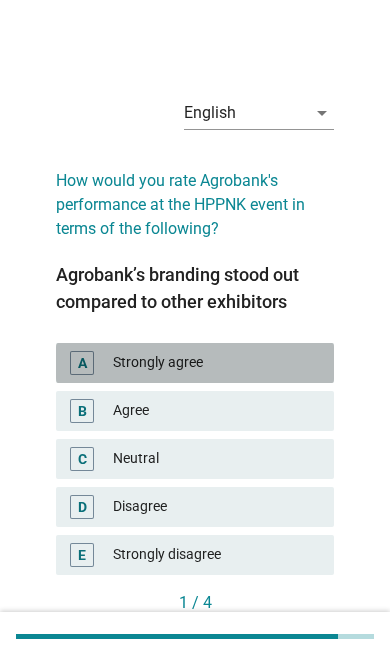 click on "Strongly agree" at bounding box center [215, 363] 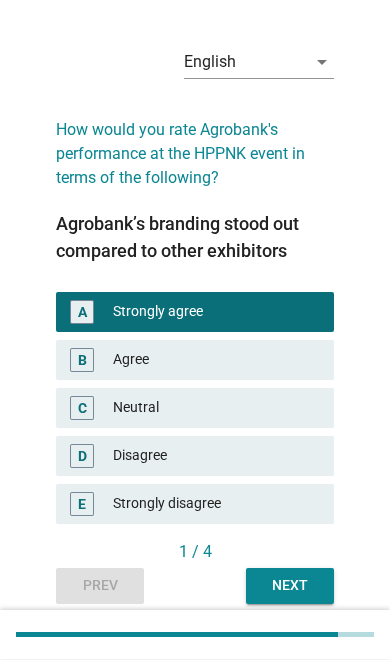 scroll, scrollTop: 49, scrollLeft: 0, axis: vertical 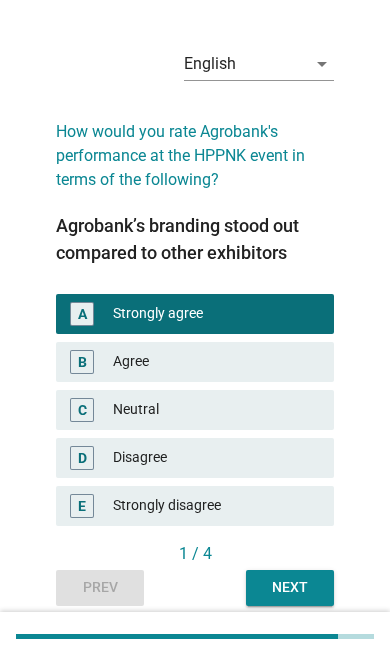 click on "Next" at bounding box center (290, 588) 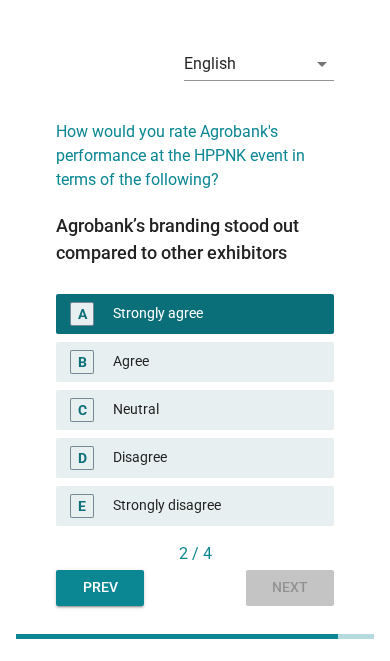 scroll, scrollTop: 0, scrollLeft: 0, axis: both 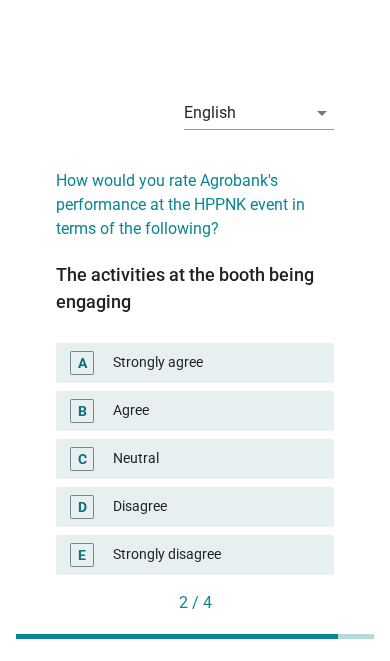 click on "Strongly agree" at bounding box center [215, 363] 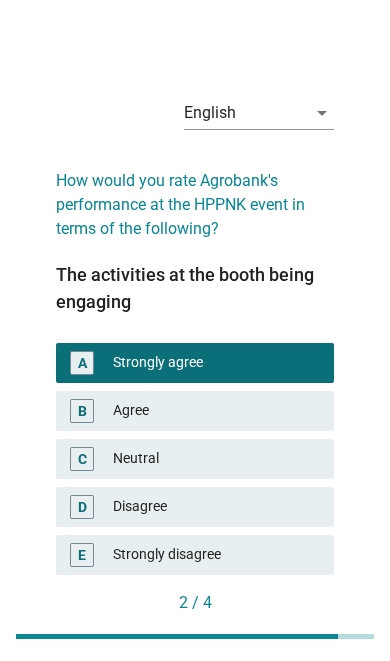 click on "Next" at bounding box center [290, 636] 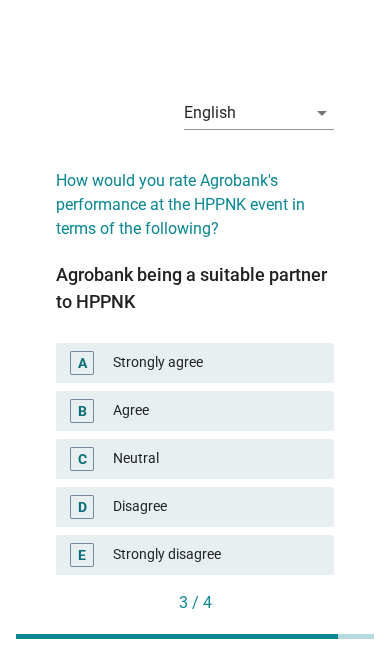 click on "Strongly agree" at bounding box center (215, 363) 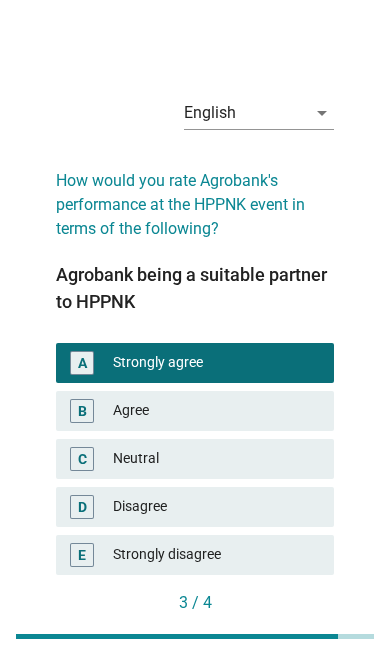 click on "Next" at bounding box center [290, 637] 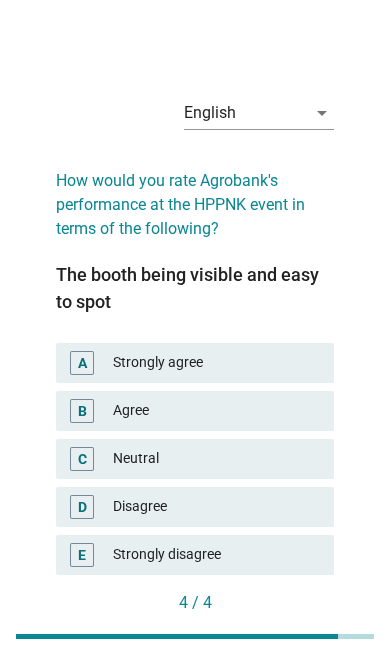 click on "Strongly agree" at bounding box center [215, 363] 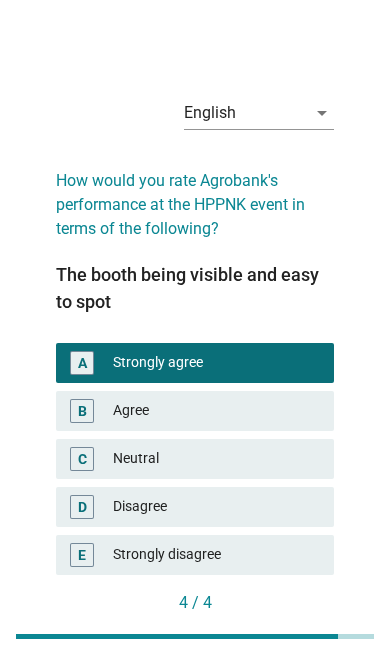 click on "Next question" at bounding box center [264, 636] 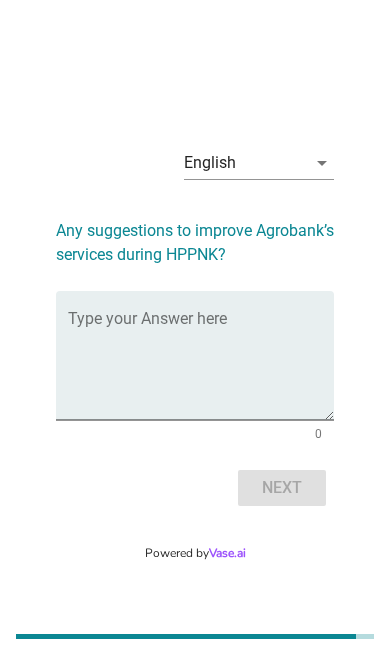 click at bounding box center (201, 367) 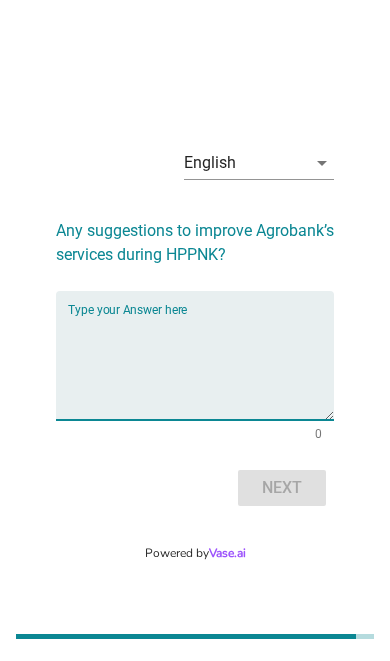scroll, scrollTop: 49, scrollLeft: 0, axis: vertical 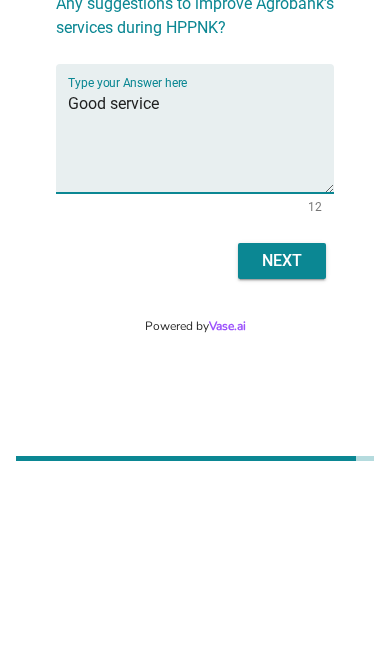 type on "Good service" 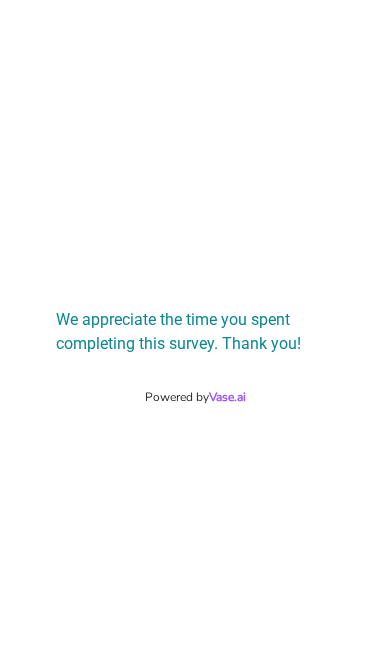 scroll, scrollTop: 0, scrollLeft: 0, axis: both 